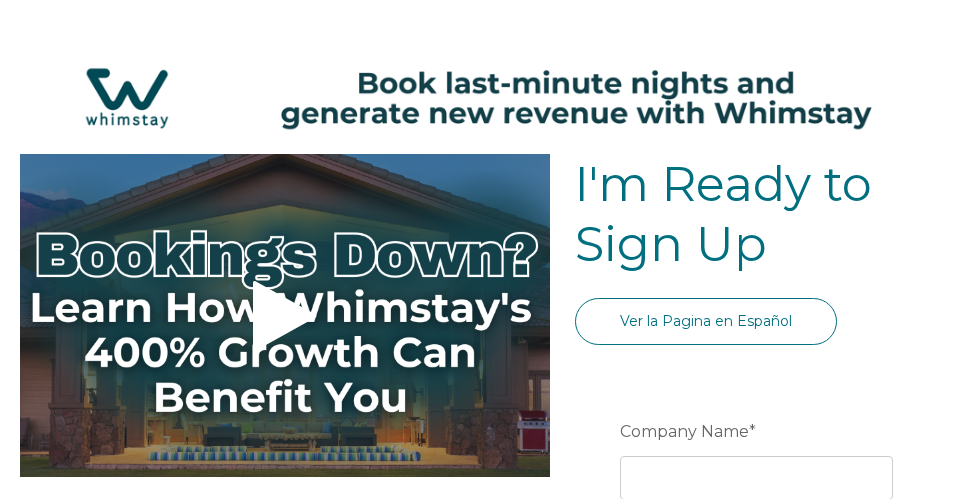 select on "US" 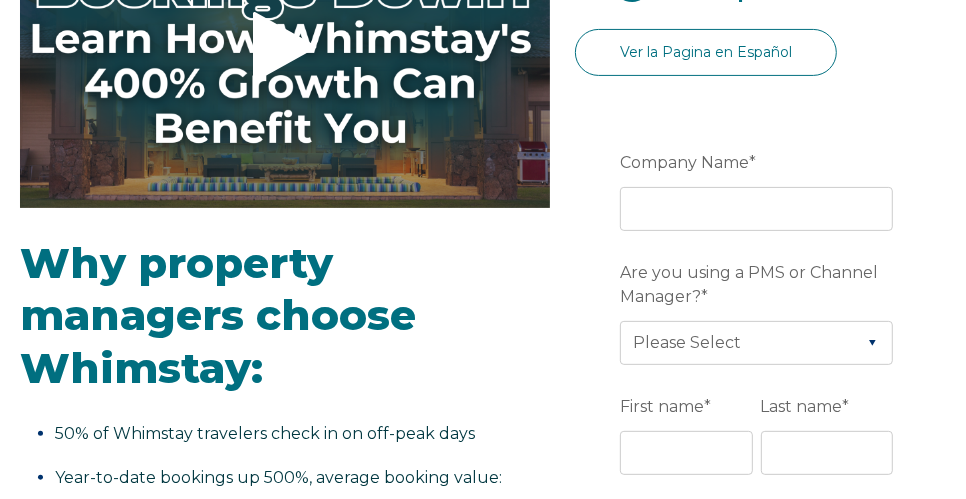 scroll, scrollTop: 276, scrollLeft: 0, axis: vertical 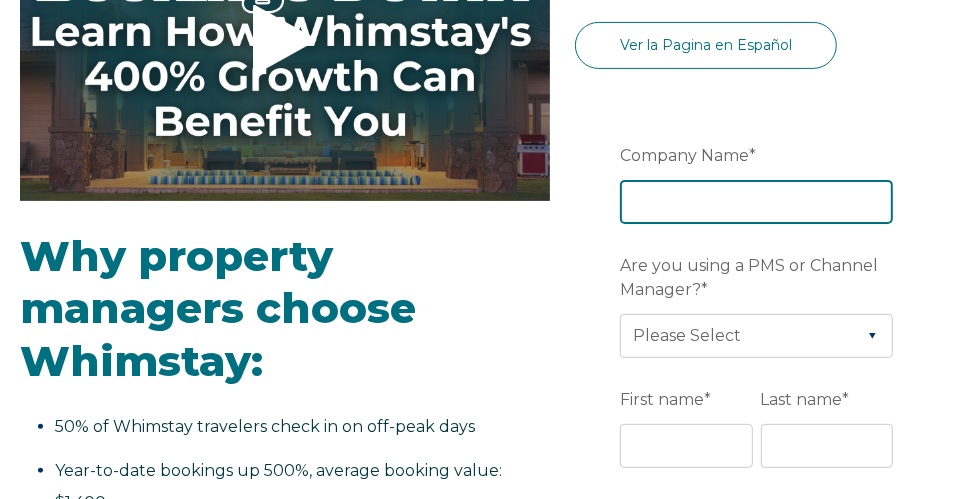 click on "Company Name *" at bounding box center (756, 202) 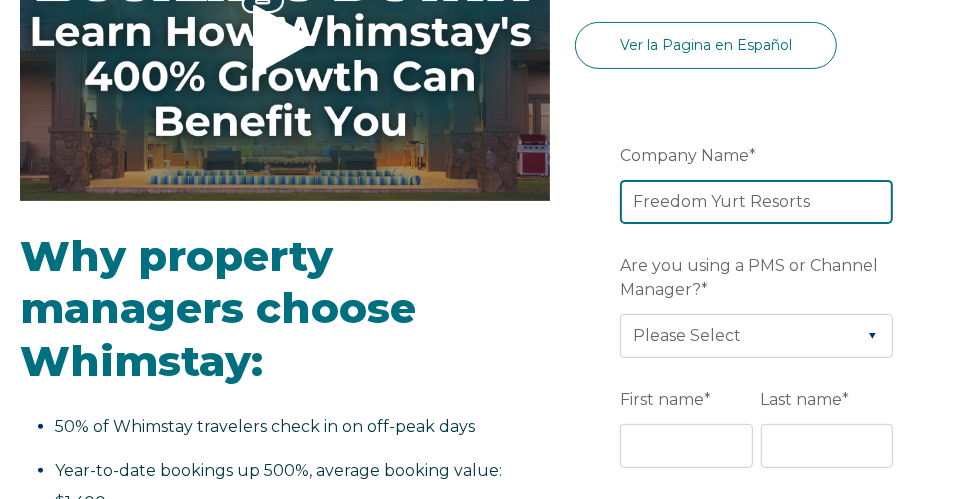 type on "Freedom Yurt Resorts" 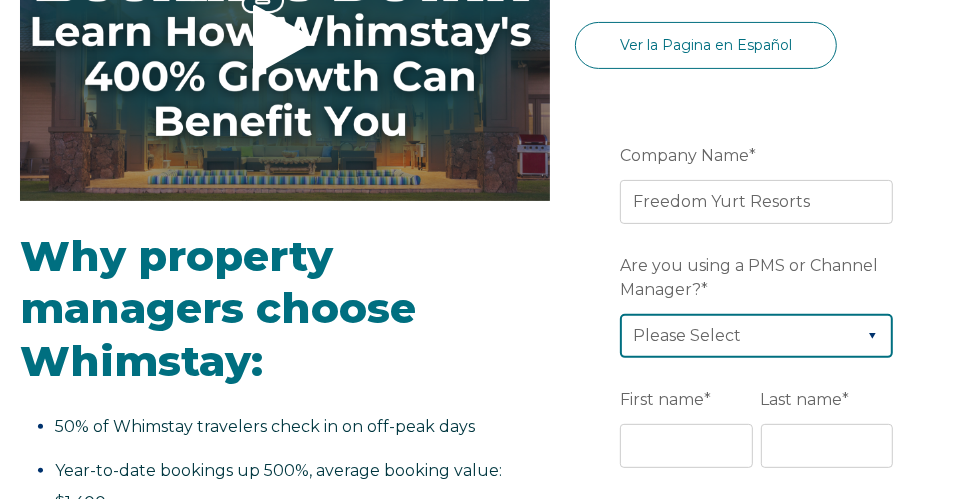 click on "Please Select Barefoot BookingPal Boost Brightside CiiRUS Escapia Guesty Hostaway Hostfully Hostify Lodgify NextPax/NxtBeds OwnerRez PMS or CM Not Listed Rentals United/Quick Connect Streamline Track Airbnb" at bounding box center [756, 336] 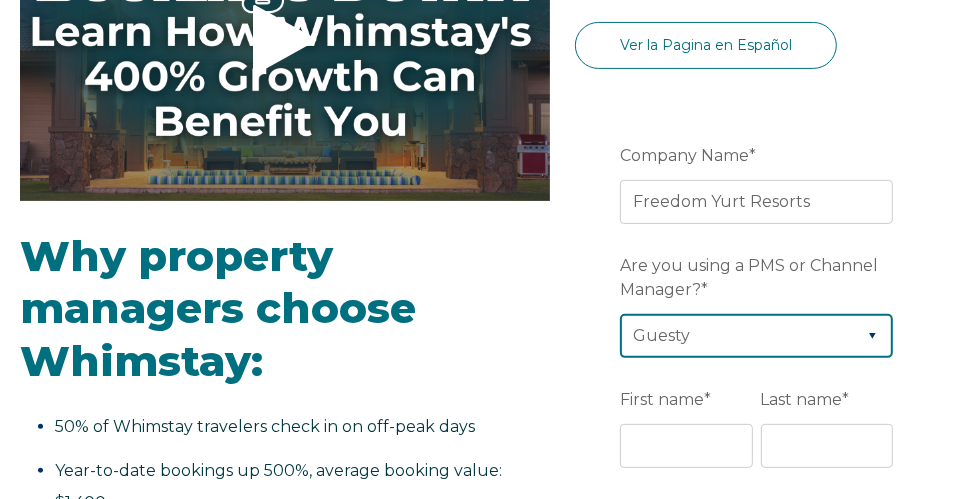 click on "Please Select Barefoot BookingPal Boost Brightside CiiRUS Escapia Guesty Hostaway Hostfully Hostify Lodgify NextPax/NxtBeds OwnerRez PMS or CM Not Listed Rentals United/Quick Connect Streamline Track Airbnb" at bounding box center [756, 336] 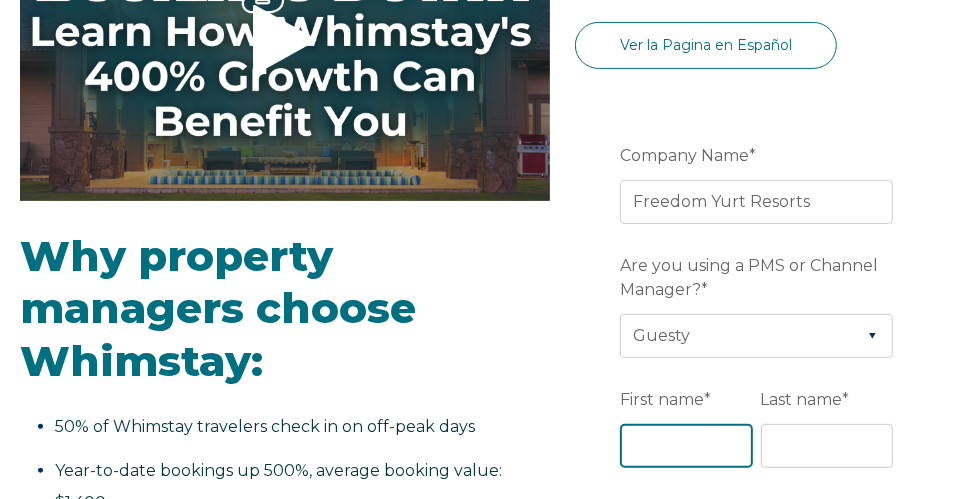 click on "First name *" at bounding box center (686, 446) 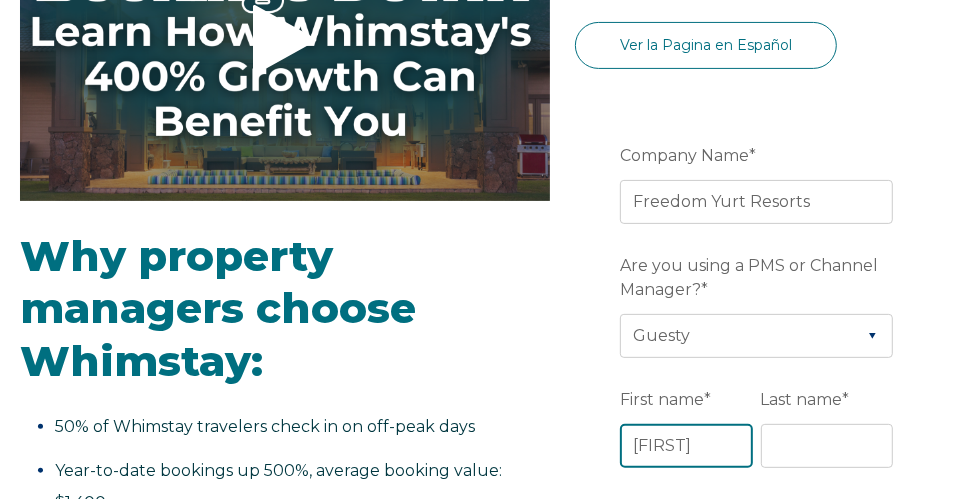 type on "[FIRST]" 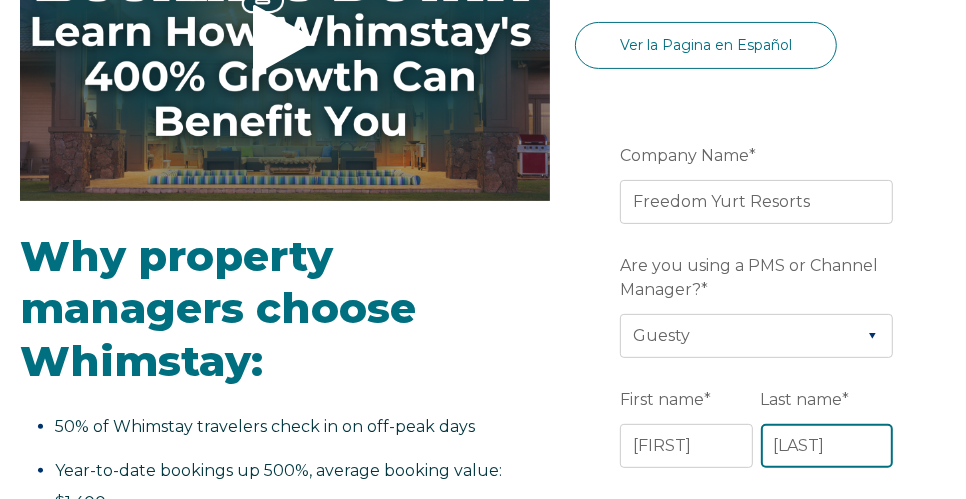 type on "[LAST]" 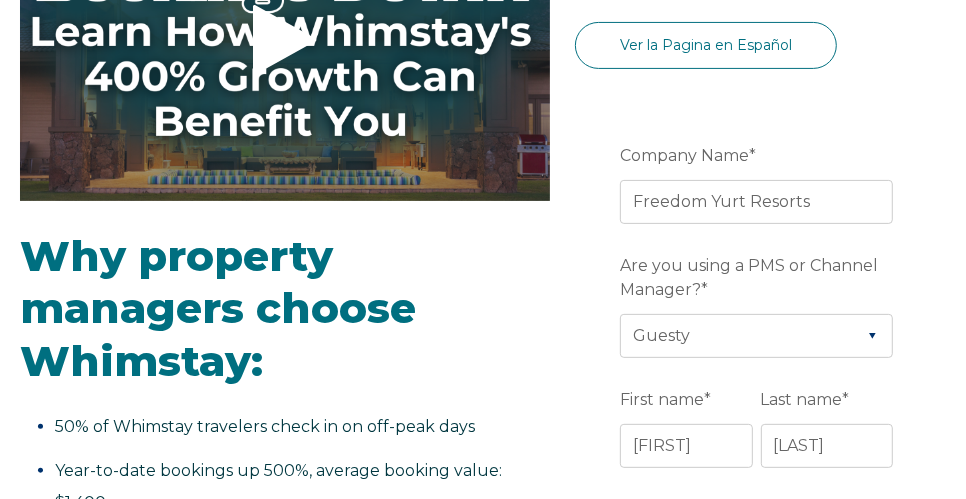 click on "Company Name * Freedom Yurt Resorts Are you using a PMS or Channel Manager? * Please Select Barefoot BookingPal Boost Brightside CiiRUS Escapia Guesty Hostaway Hostfully Hostify Lodgify NextPax/NxtBeds OwnerRez PMS or CM Not Listed Rentals United/Quick Connect Streamline Track Airbnb First name * [FIRST] Last name * [LAST] Email * [EMAIL] Mobile Phone number * * Afghanistan (‫افغانستان‬‎) Albania (Shqipëri) Algeria (‫الجزائر‬‎) American Samoa Andorra Angola Anguilla Antigua and Barbuda Argentina Armenia (Հայաստան) Aruba Australia Austria (Österreich) Azerbaijan (Azərbaycan) Bahamas Bahrain (‫البحرين‬‎) Bangladesh (বাংলাদেশ) Barbados Belarus (Беларусь) Belgium (België) Belize Benin (Bénin) Bermuda Bhutan (འབྲུག) Bolivia Bosnia and Herzegovina (Босна и Херцеговина) Botswana Brazil (Brasil) British Indian Ocean Territory British Virgin Islands Brunei Bulgaria (България) Burkina Faso Burundi (Uburundi) Canada *" at bounding box center (760, 1072) 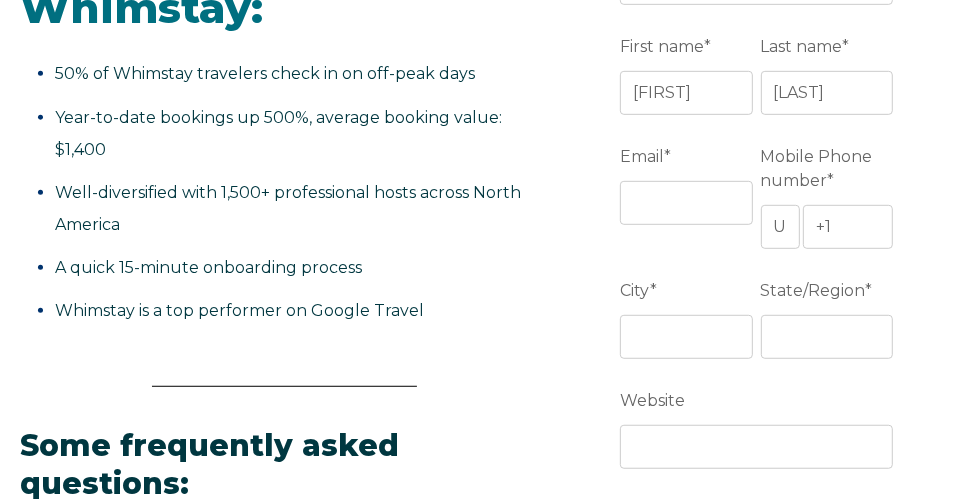 scroll, scrollTop: 661, scrollLeft: 0, axis: vertical 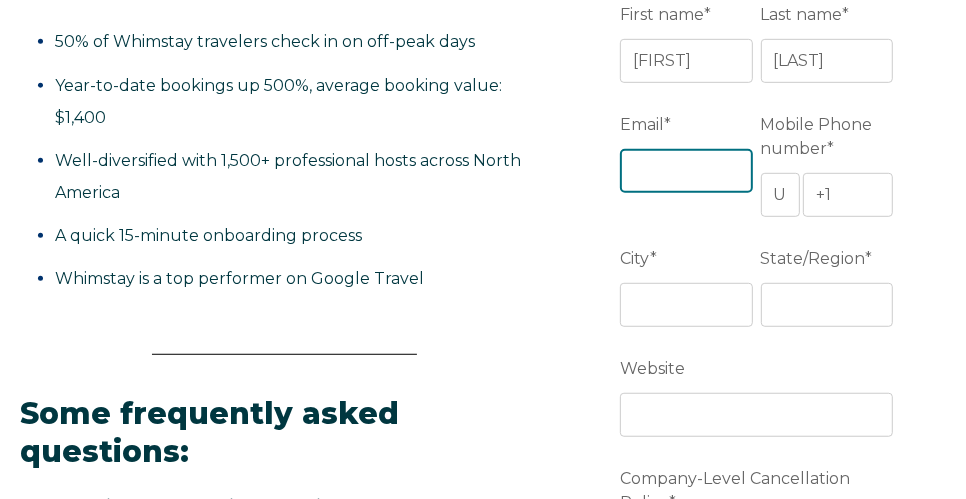 click on "Email *" at bounding box center (686, 171) 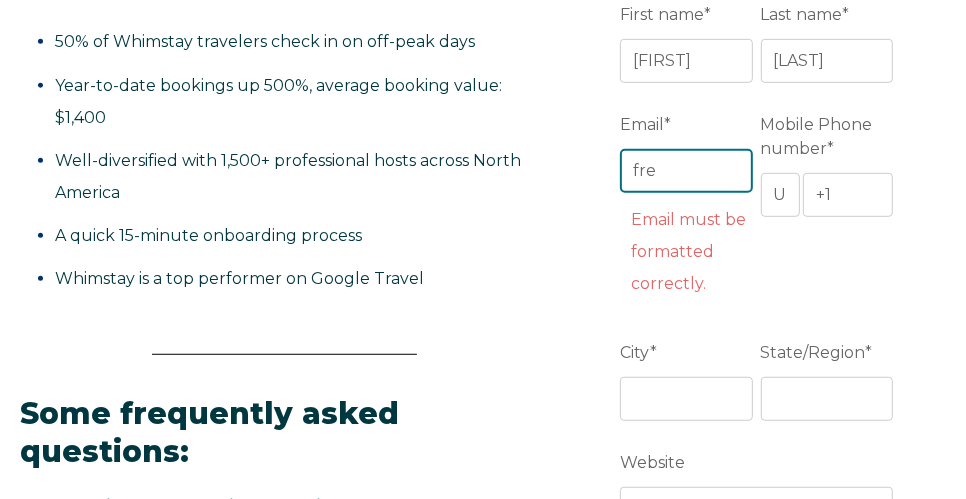 type on "[EMAIL]" 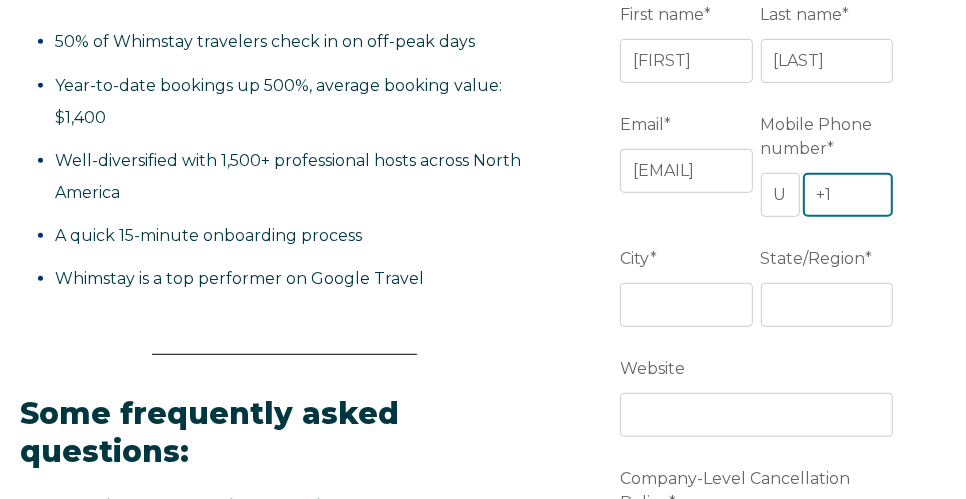 click on "+1" at bounding box center (848, 195) 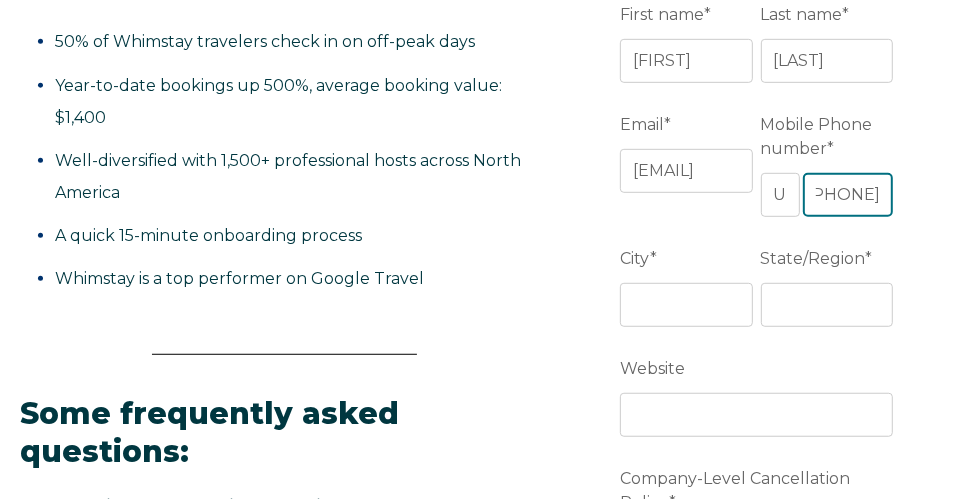 scroll, scrollTop: 0, scrollLeft: 58, axis: horizontal 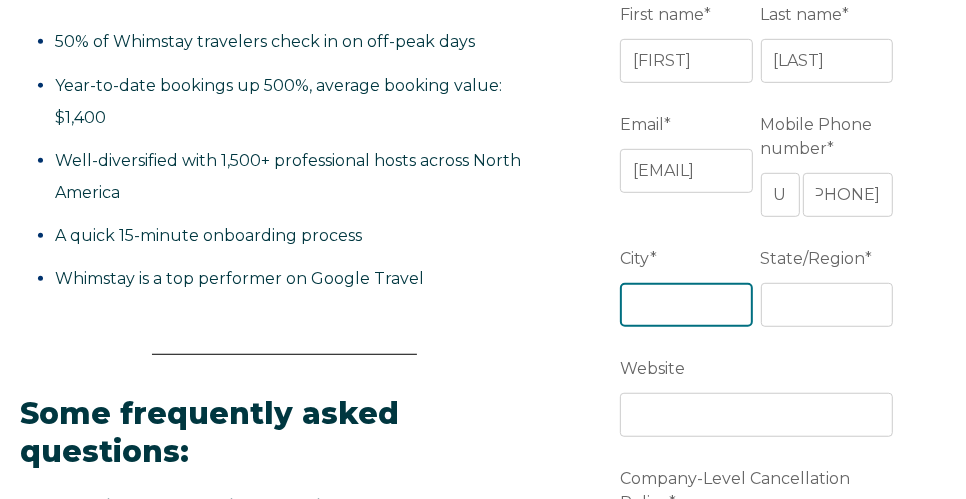 click on "City *" at bounding box center [686, 305] 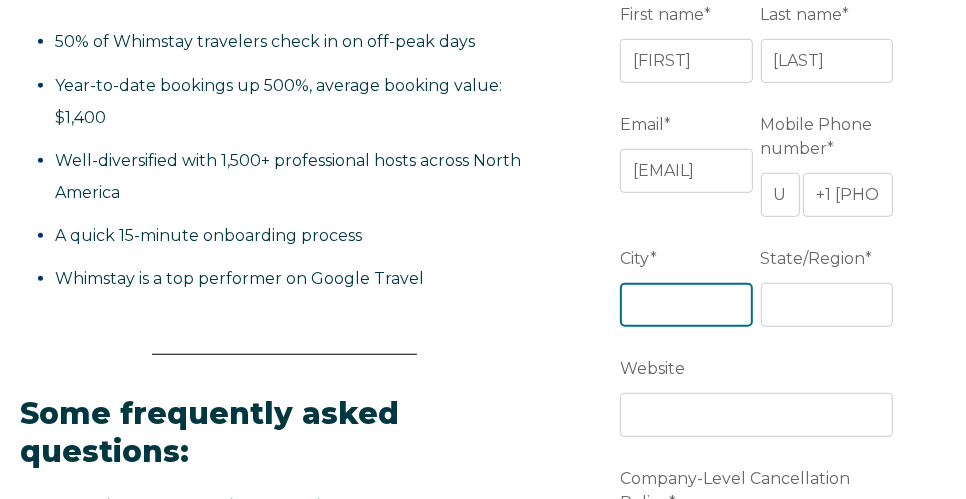 type on "Canyon Lake" 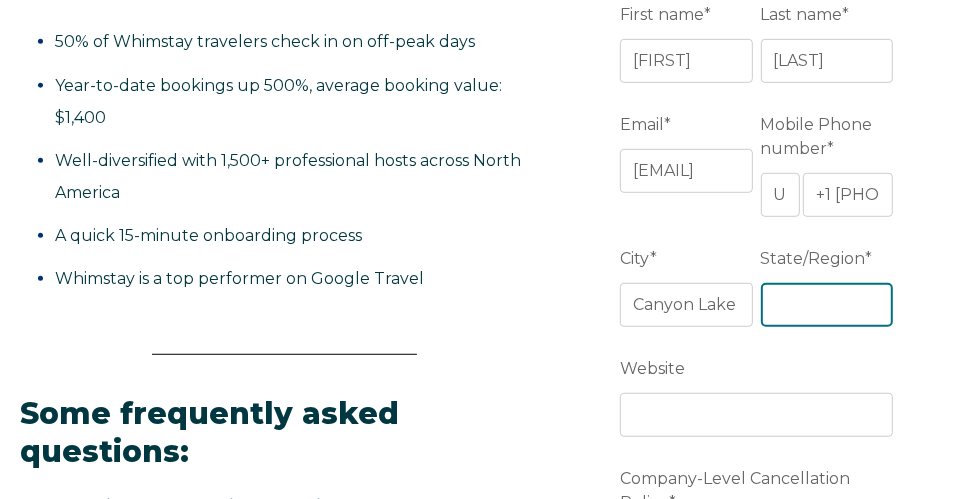type on "TX" 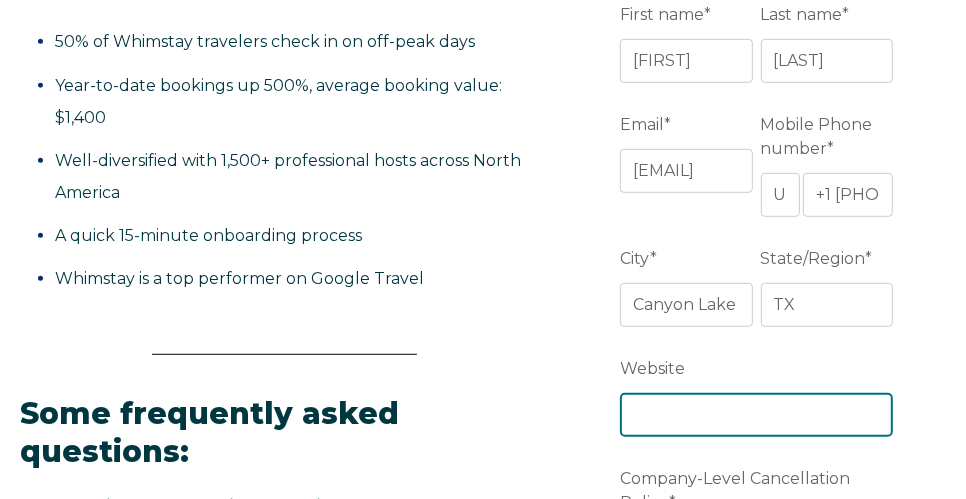 click on "Website" at bounding box center (756, 415) 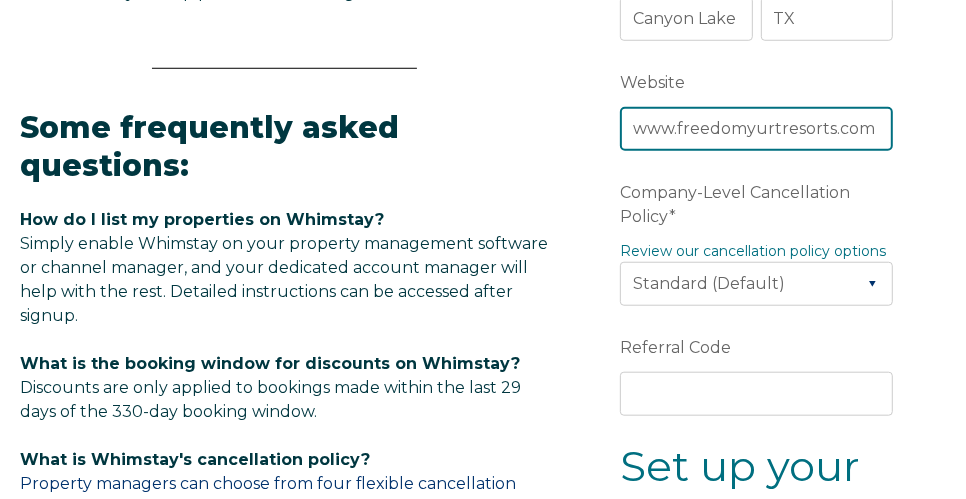 scroll, scrollTop: 1004, scrollLeft: 0, axis: vertical 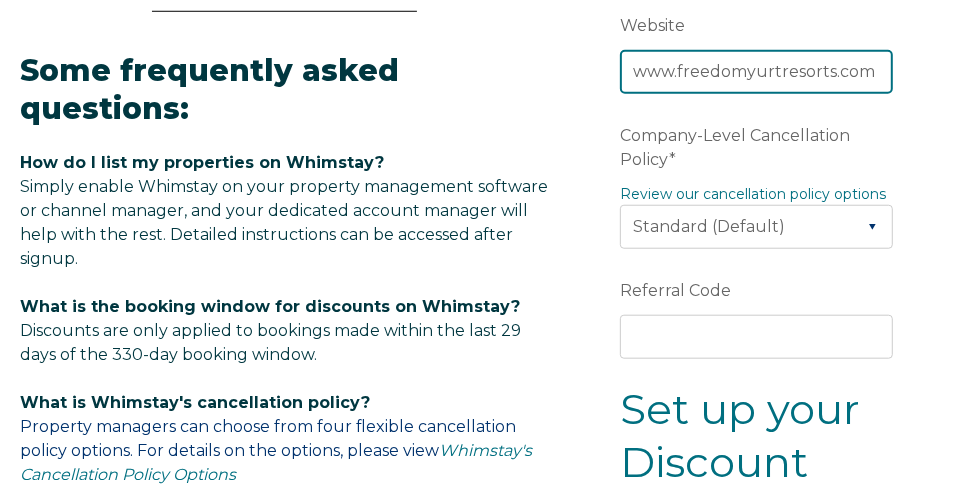 type on "www.freedomyurtresorts.com" 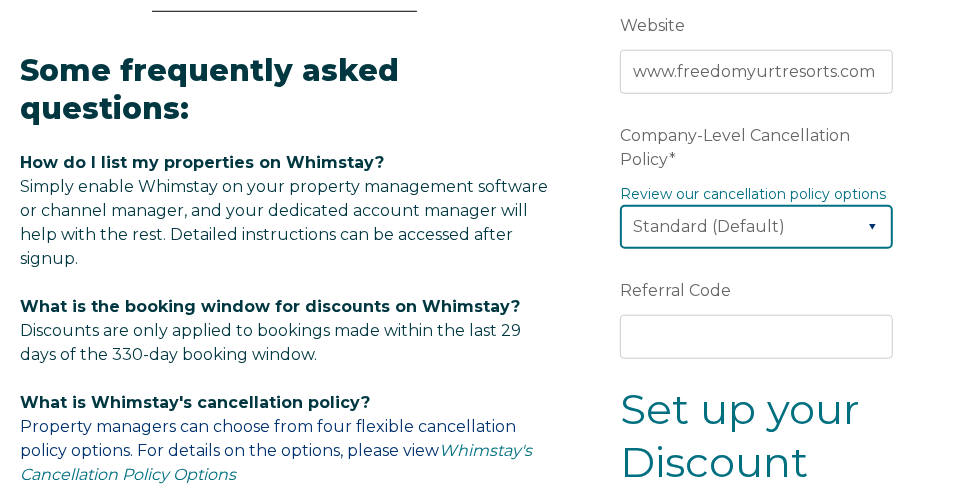 click on "Please Select Partial Standard (Default) Moderate Strict" at bounding box center (756, 227) 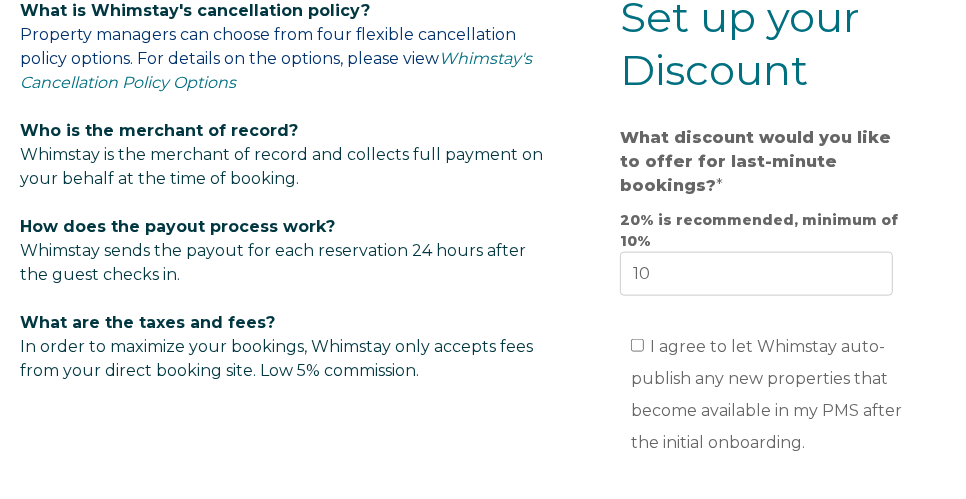 scroll, scrollTop: 1425, scrollLeft: 0, axis: vertical 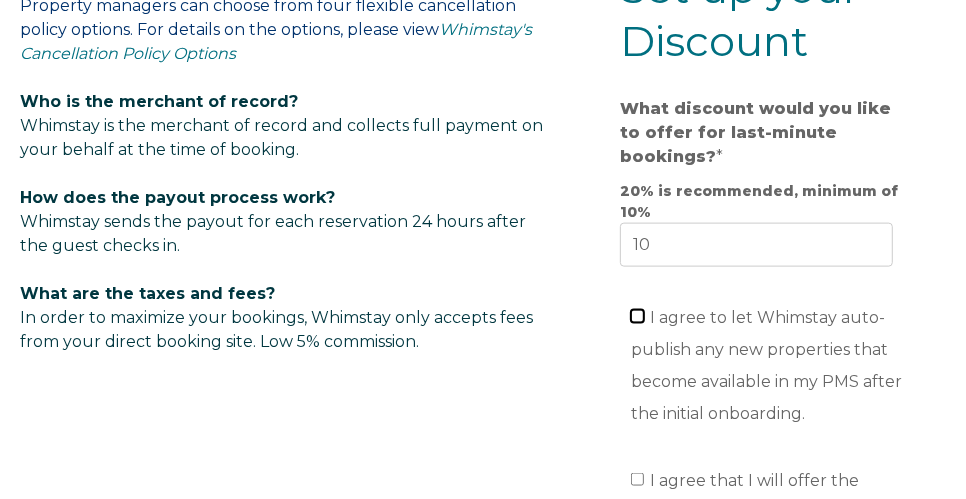 click on "I agree to let Whimstay auto-publish any new properties that become available in my PMS after the initial onboarding." at bounding box center (637, 316) 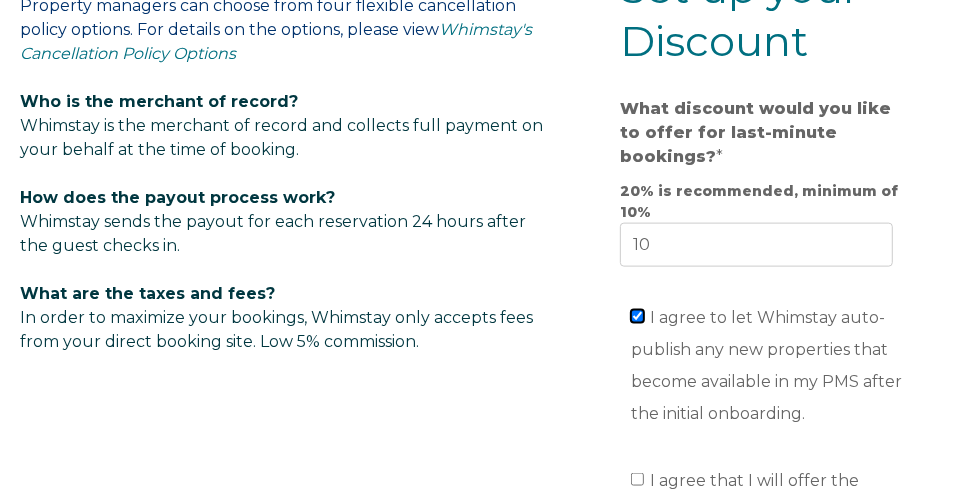 checkbox on "true" 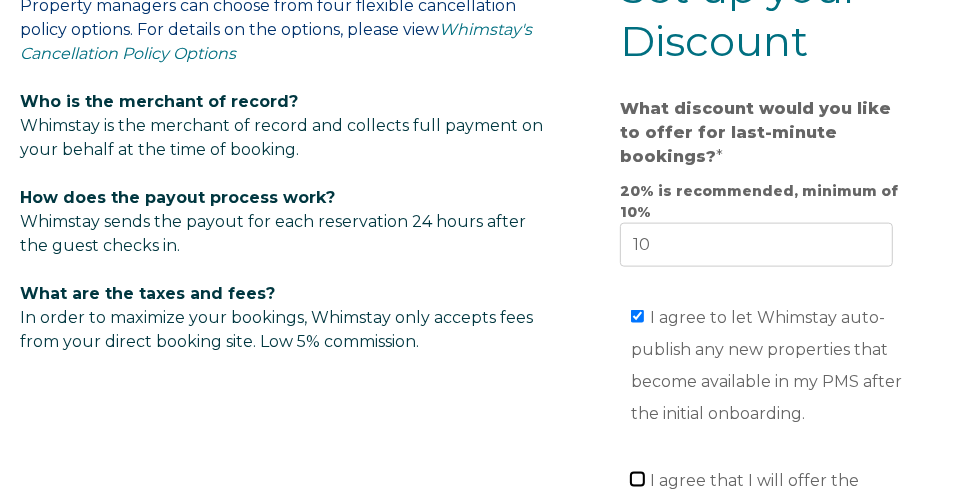 click on "I agree that I will offer the above last-minute discount and agree to the terms & conditions *" at bounding box center [637, 479] 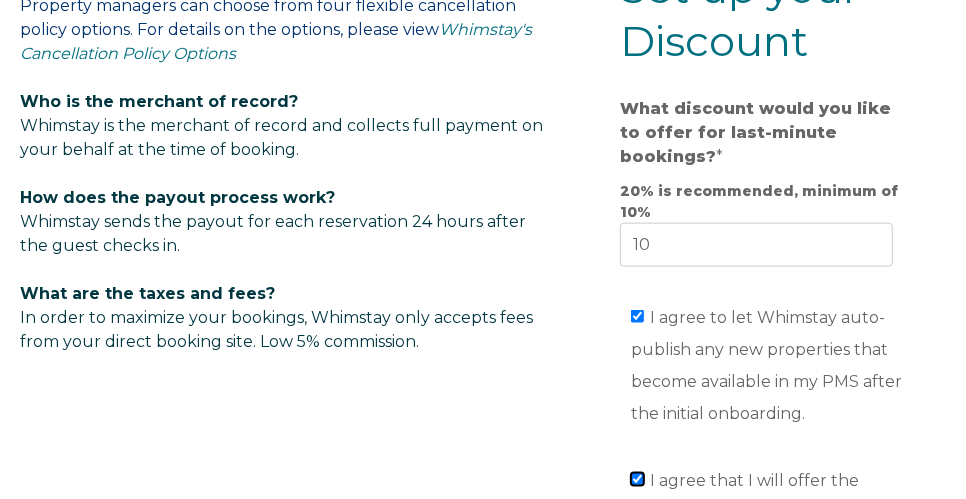 checkbox on "true" 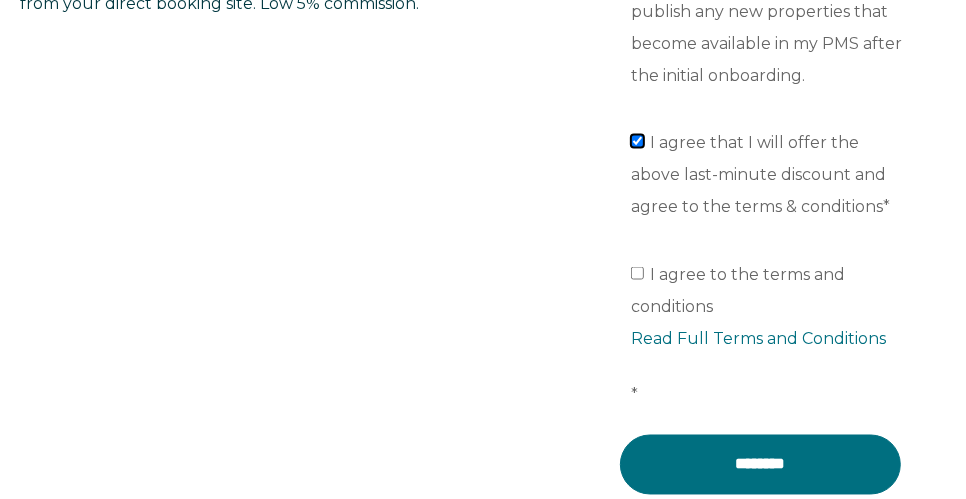 scroll, scrollTop: 1810, scrollLeft: 0, axis: vertical 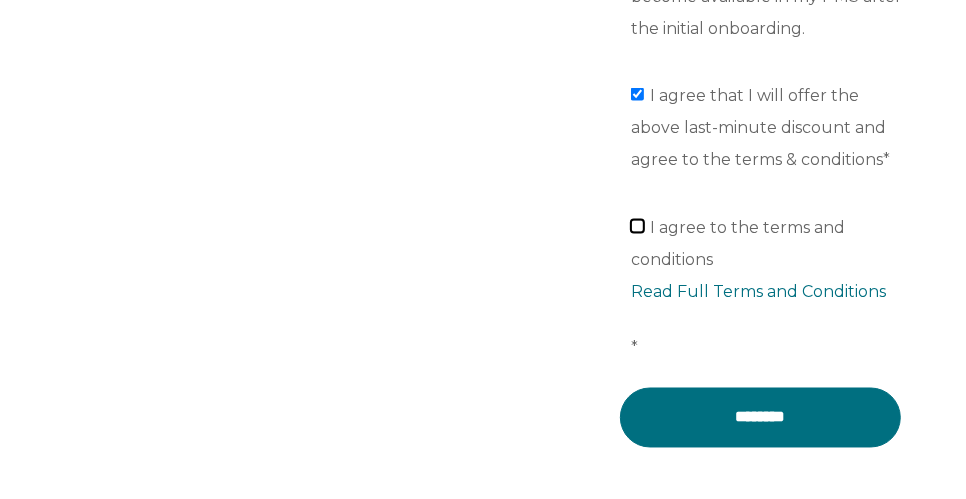 click on "I agree to the terms and conditions Read Full Terms and Conditions *" at bounding box center (637, 226) 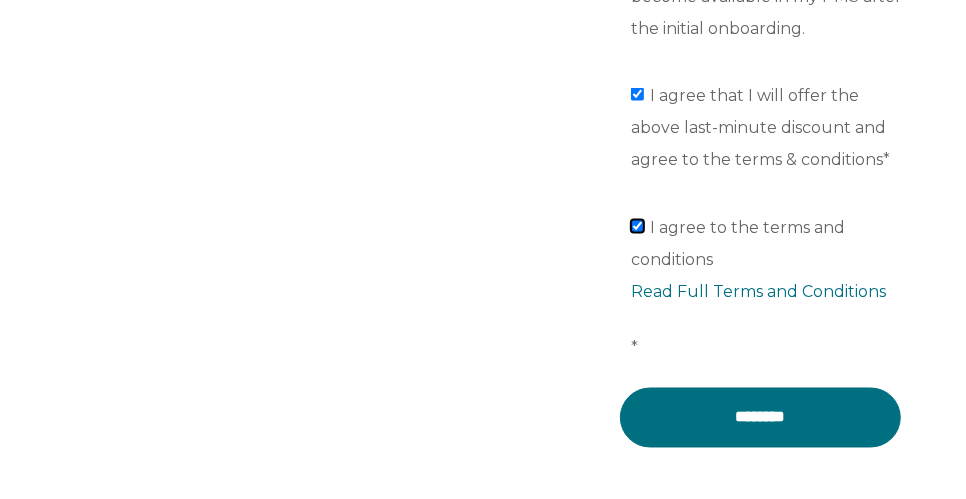 checkbox on "true" 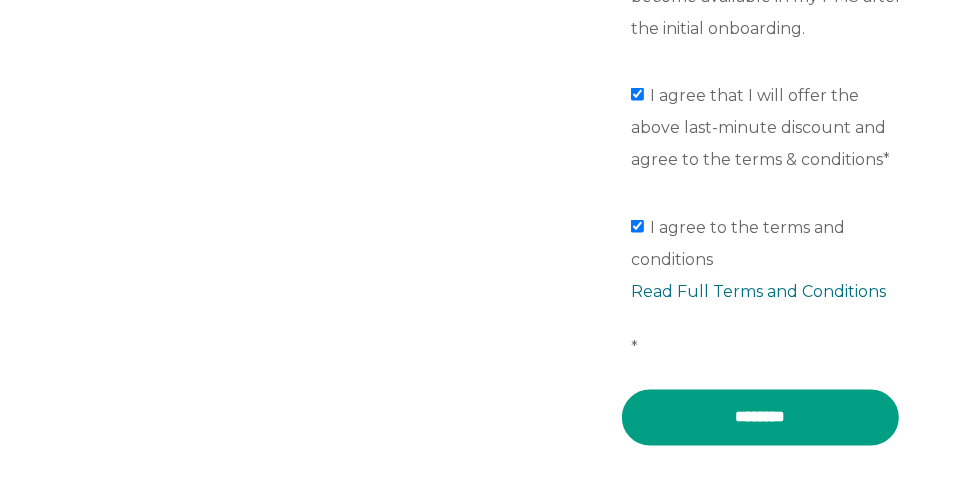 click on "********" at bounding box center [760, 418] 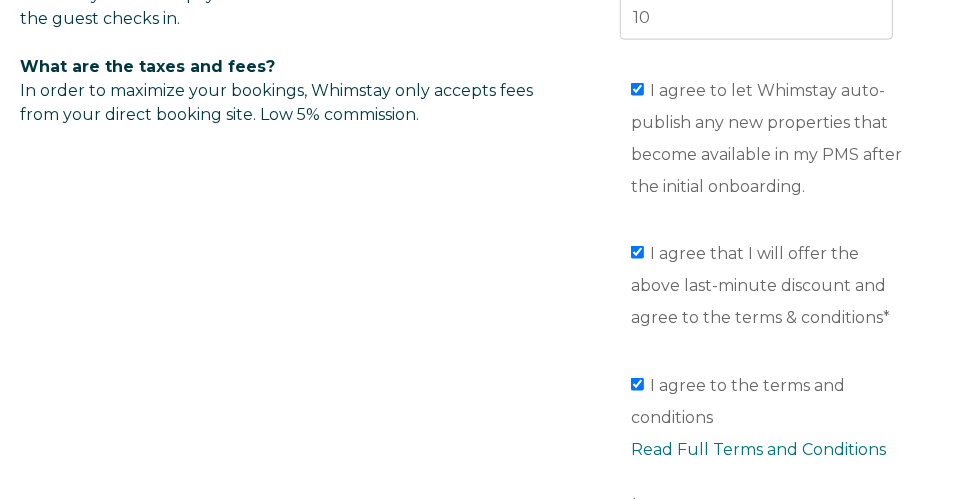 scroll, scrollTop: 1999, scrollLeft: 0, axis: vertical 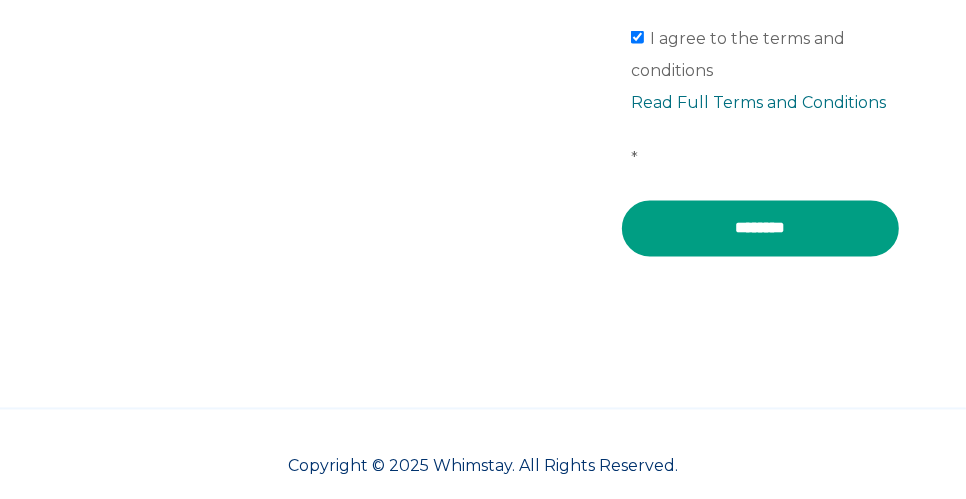 click on "********" at bounding box center (760, 229) 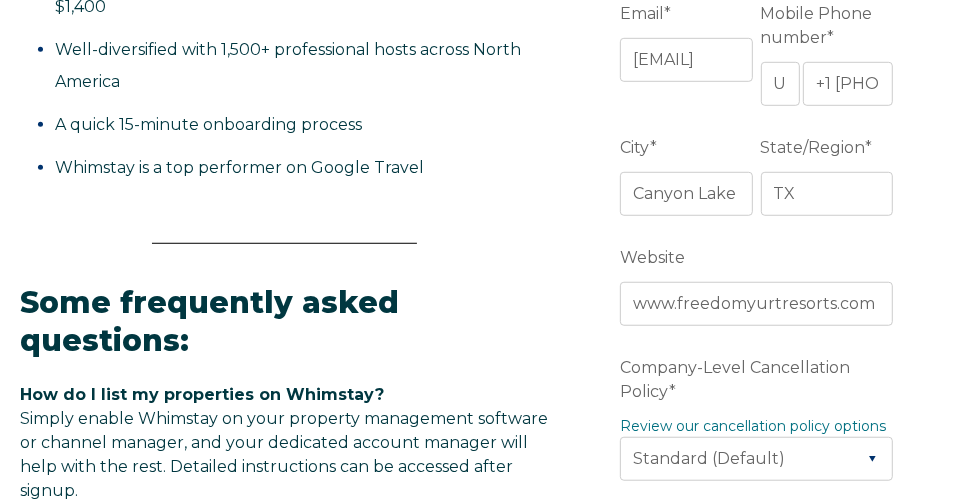 scroll, scrollTop: 620, scrollLeft: 0, axis: vertical 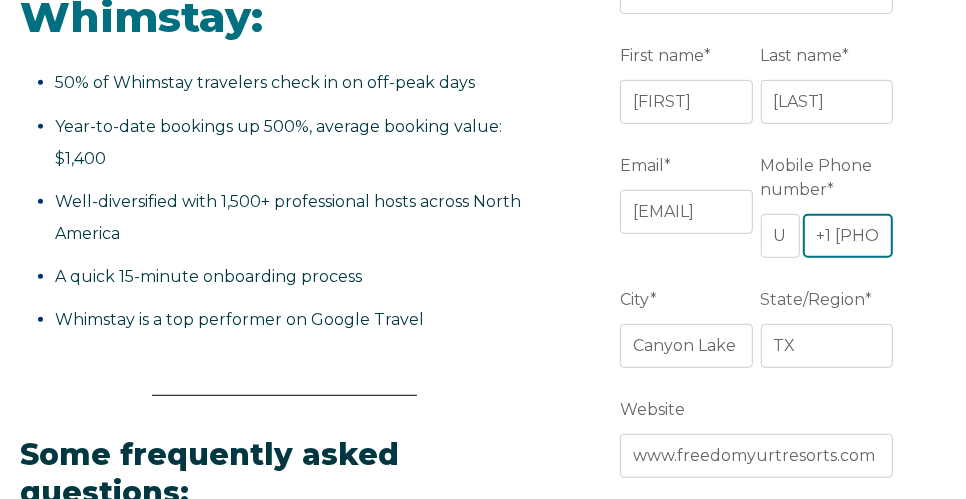 click on "+1 [PHONE]" at bounding box center (848, 236) 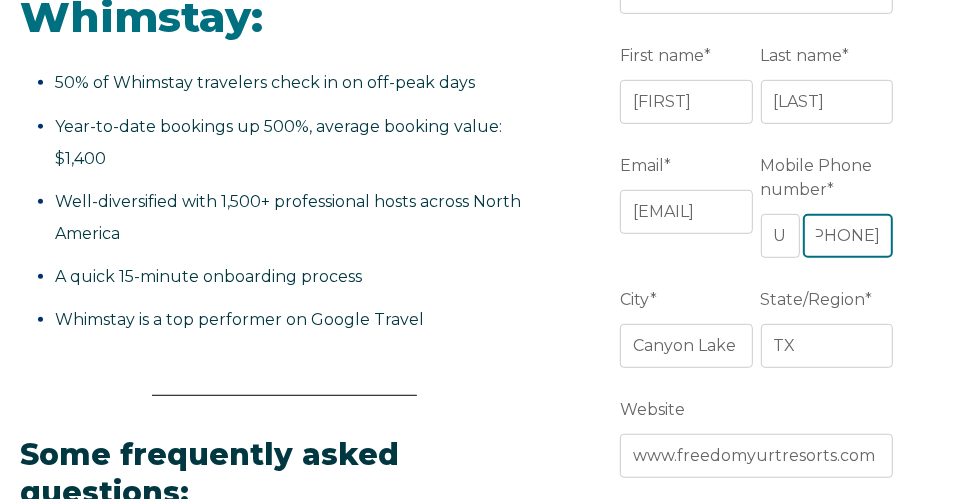 scroll, scrollTop: 0, scrollLeft: 0, axis: both 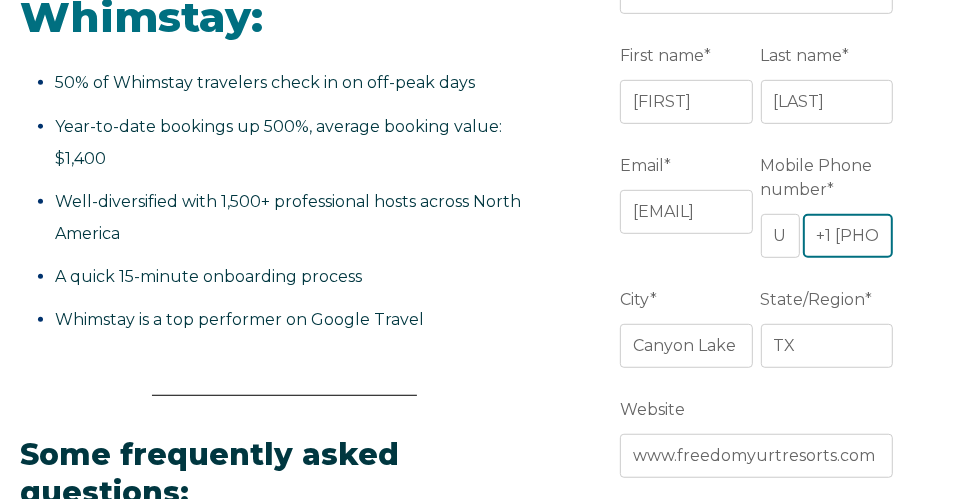 drag, startPoint x: 847, startPoint y: 238, endPoint x: 759, endPoint y: 202, distance: 95.07891 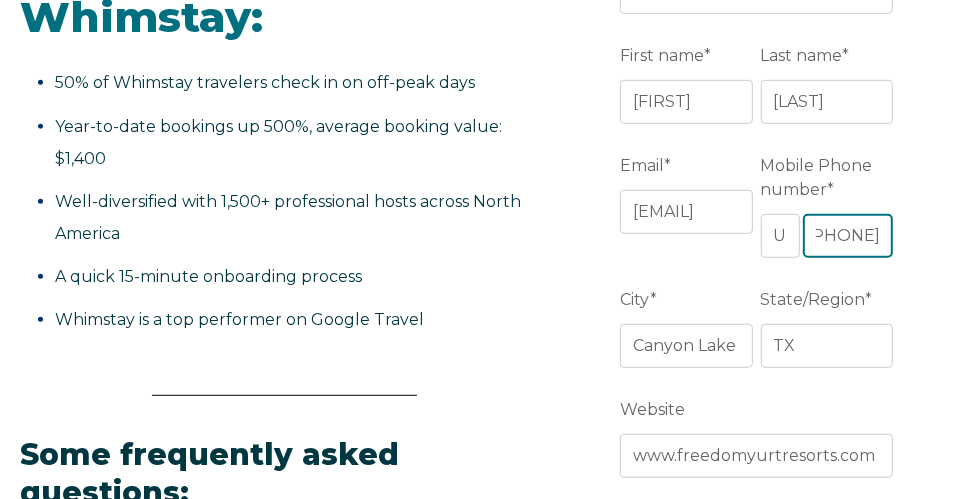 scroll, scrollTop: 0, scrollLeft: 46, axis: horizontal 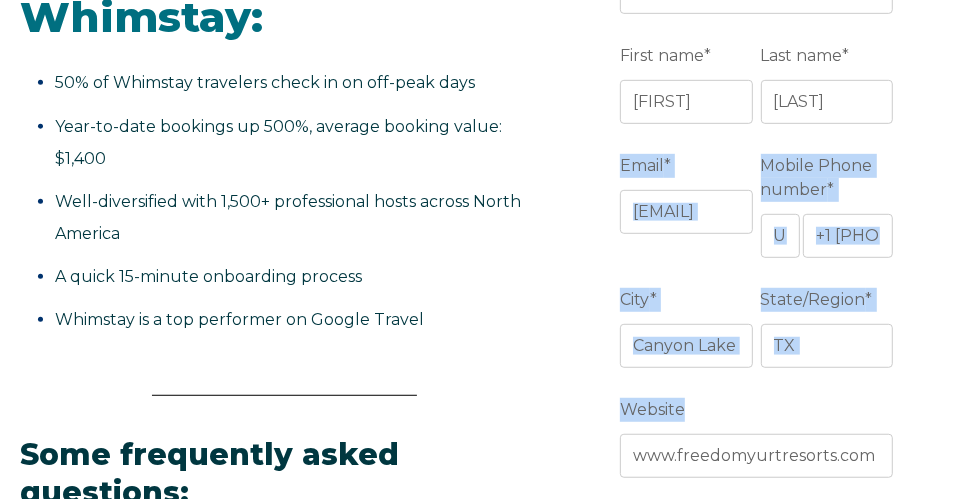 drag, startPoint x: 964, startPoint y: 197, endPoint x: 992, endPoint y: 429, distance: 233.68355 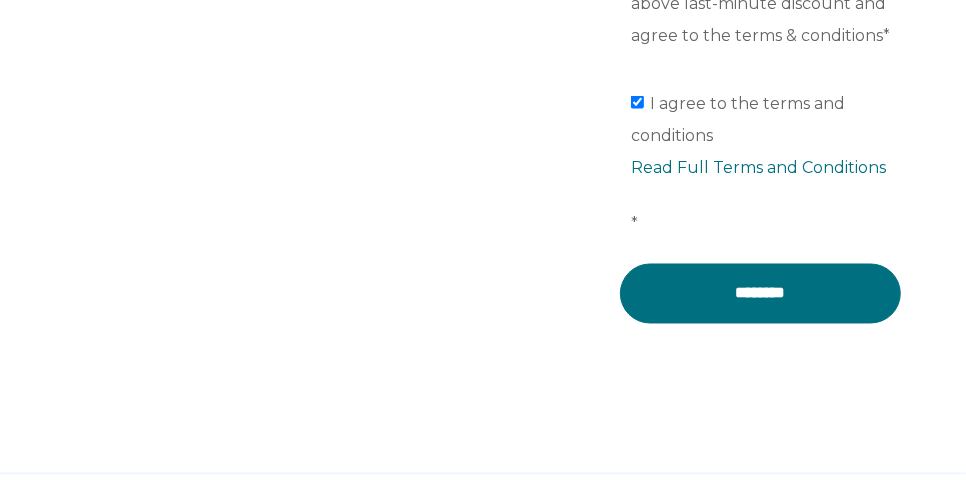 scroll, scrollTop: 1999, scrollLeft: 0, axis: vertical 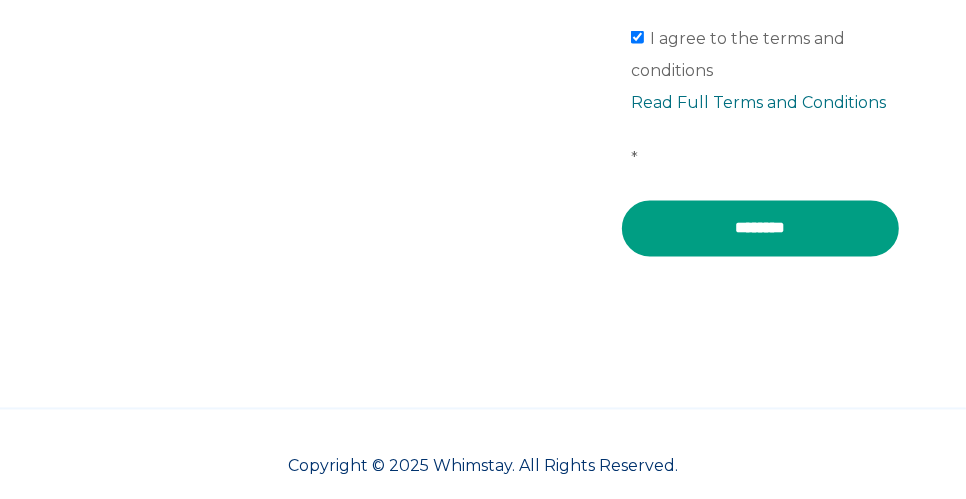 click on "********" at bounding box center (760, 229) 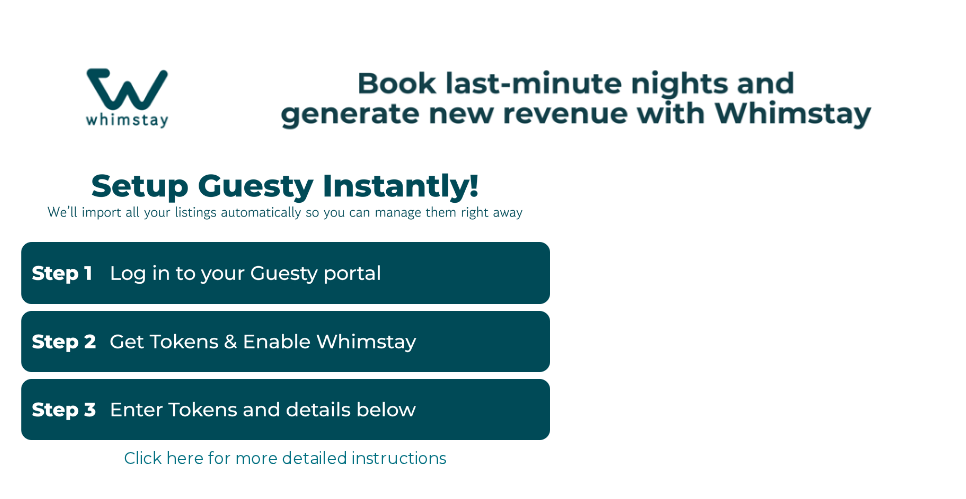 scroll, scrollTop: 0, scrollLeft: 0, axis: both 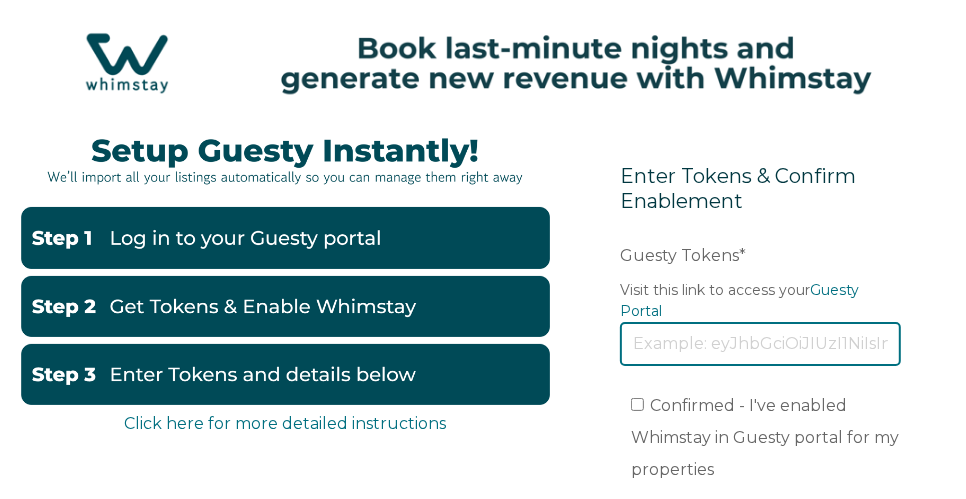 click on "Guesty Tokens *" at bounding box center [760, 344] 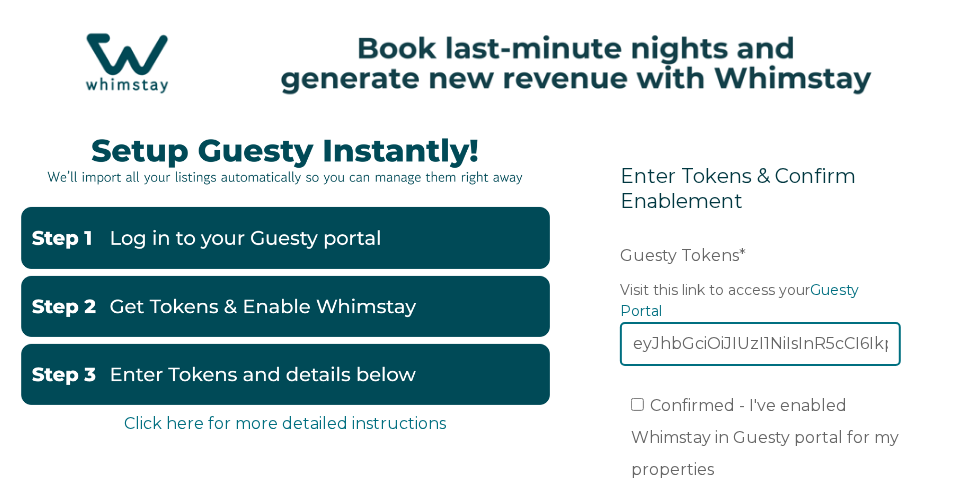 scroll, scrollTop: 0, scrollLeft: 4282, axis: horizontal 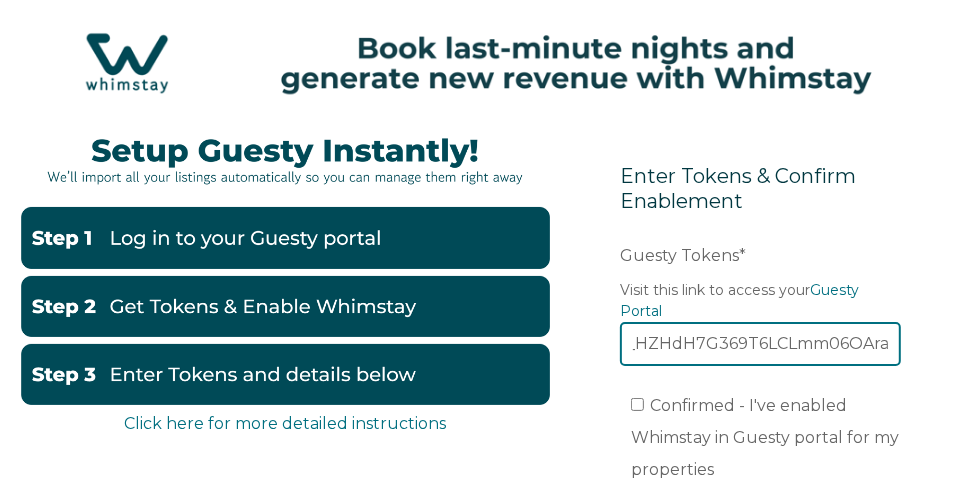type on "eyJhbGciOiJIUzI1NiIsInR5cCI6IkpXVCJ9.eyJ0b2tlbklkIjoiNjg3OTUyOTc2NDBjN2E2MDE5NWI5YTUzIiwiYXBwbGljYXRpb25JZCI6IjY0NDkxMDM3MjEwN2Q3MDAyMWZmZGM3ZCIsImFjY291bnRJZCI6IjY4MzhlM2Y1OWJmN2Y4YzA3ZWMyNDU1NSIsImlzcyI6InByb2R1Y3Rpb24uZ3Vlc3R5LmNvbSIsIm5hbWUiOiJhcHBsaWNhdGlvbiIsInJvbGUiOiJ1c2VyIiwidXNlclJvbGVzIjpbeyJyb2xlSWQiOnsicGVybWlzc2lvbnMiOlsibGlzdGluZy52aWV3ZXIiXX19XSwicmVxdWVzdGVyIjoiT1RBQGd1ZXN0eS5jb20iLCJpYXQiOjE3NTI3ODE0NjN9.O7uIvZNQThsW_HZHdH7G369T6LCLmm06OAraFUjOySQ" 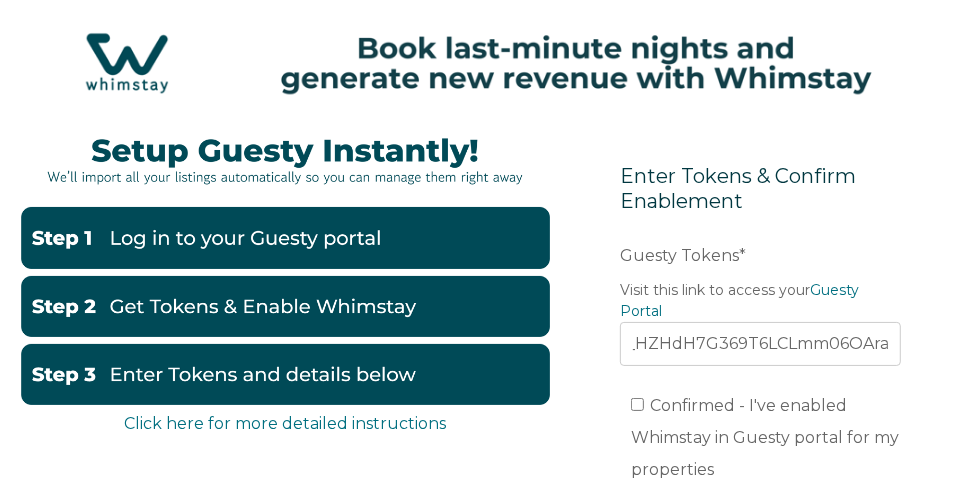 drag, startPoint x: 980, startPoint y: 93, endPoint x: 560, endPoint y: 149, distance: 423.7169 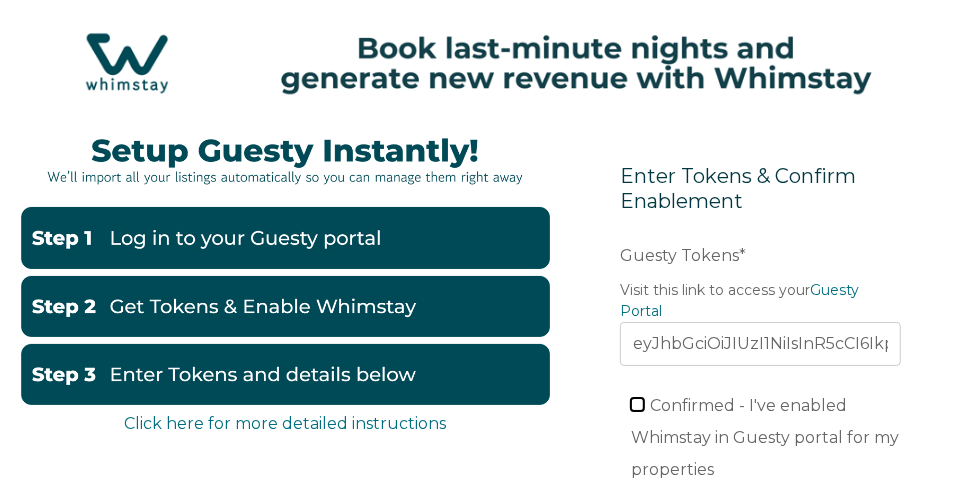 click on "Confirmed - I've enabled Whimstay in Guesty portal for my properties" at bounding box center [637, 404] 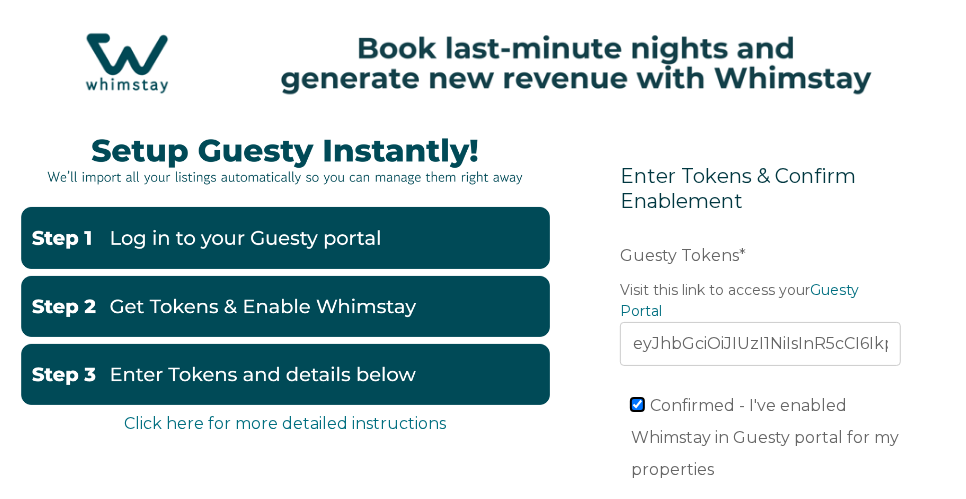 checkbox on "true" 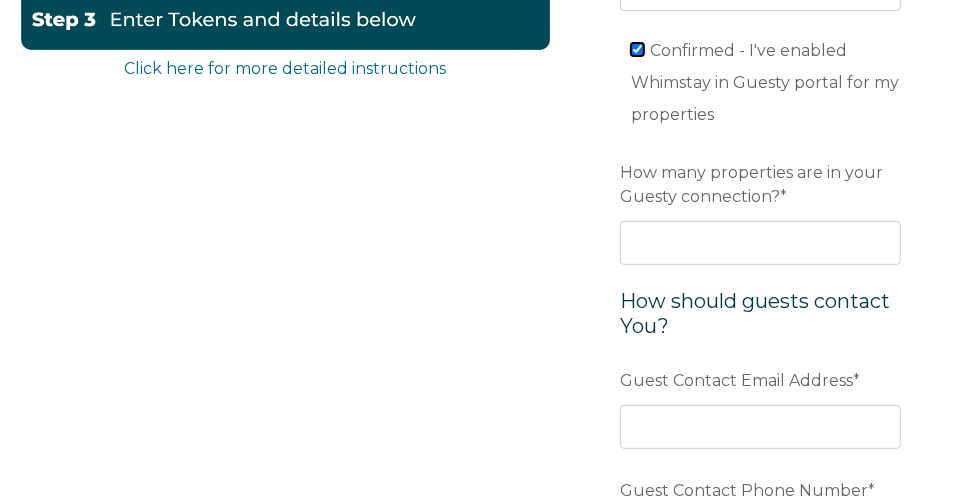 scroll, scrollTop: 394, scrollLeft: 0, axis: vertical 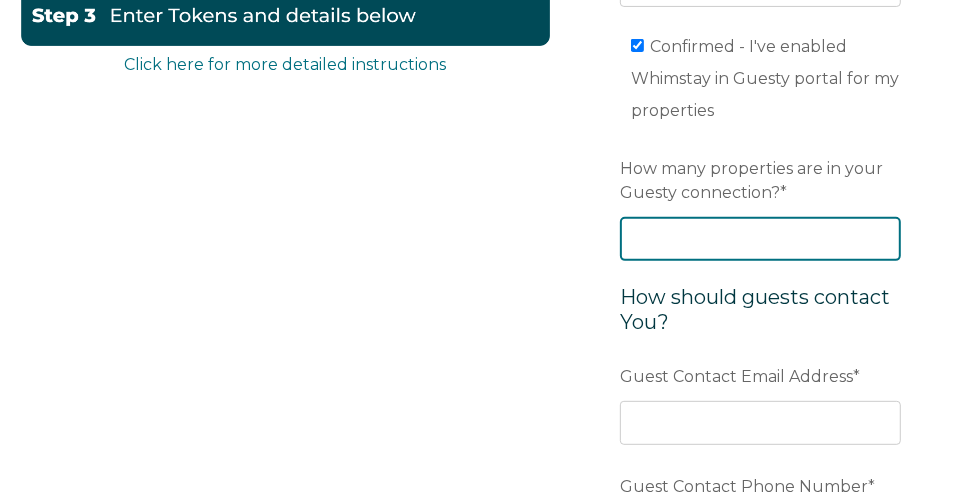 click on "How many properties are in your Guesty connection? *" at bounding box center [760, 239] 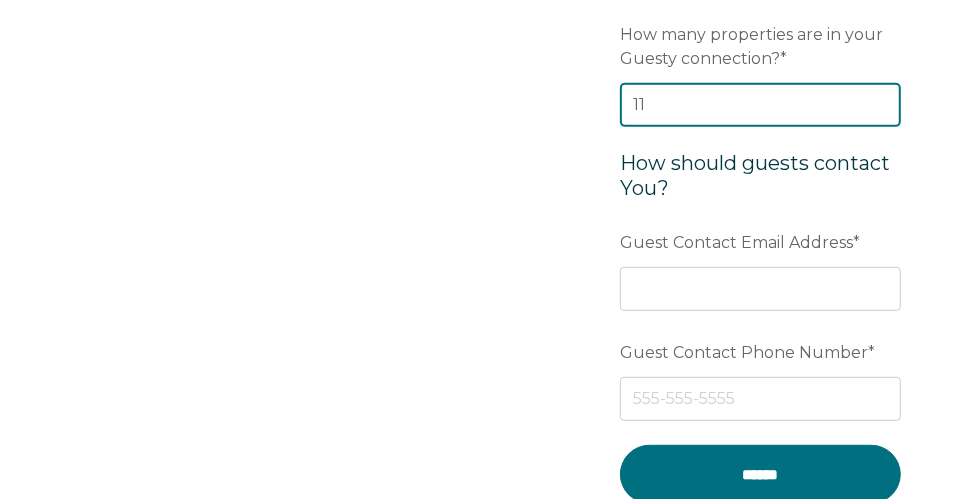scroll, scrollTop: 532, scrollLeft: 0, axis: vertical 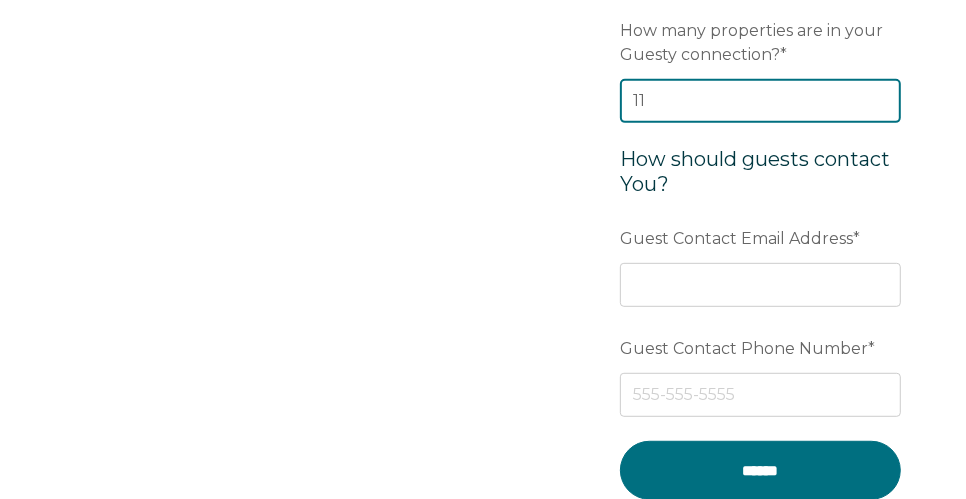 type on "11" 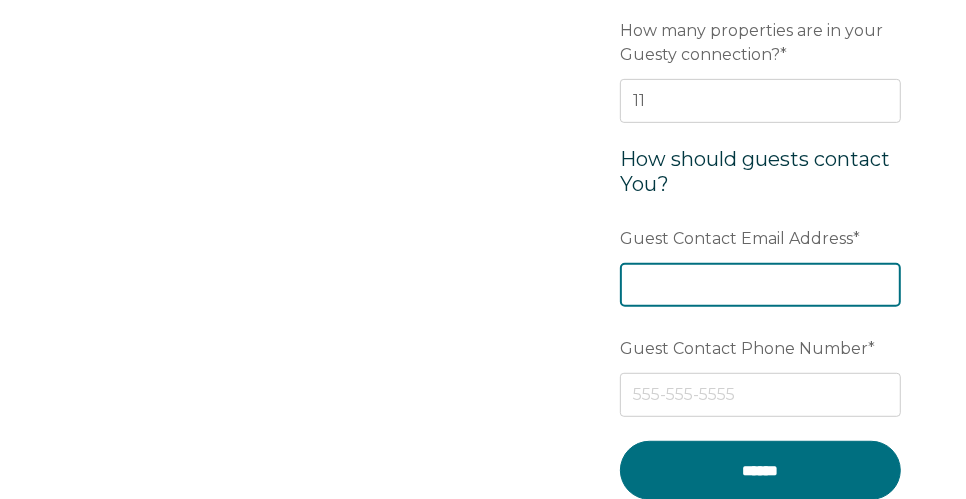 click on "Guest Contact Email Address *" at bounding box center [760, 285] 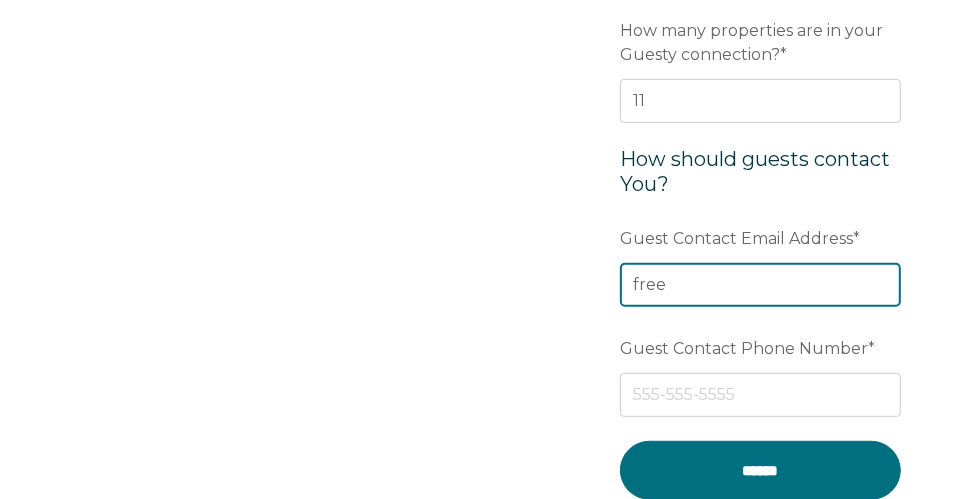 type on "[EMAIL]" 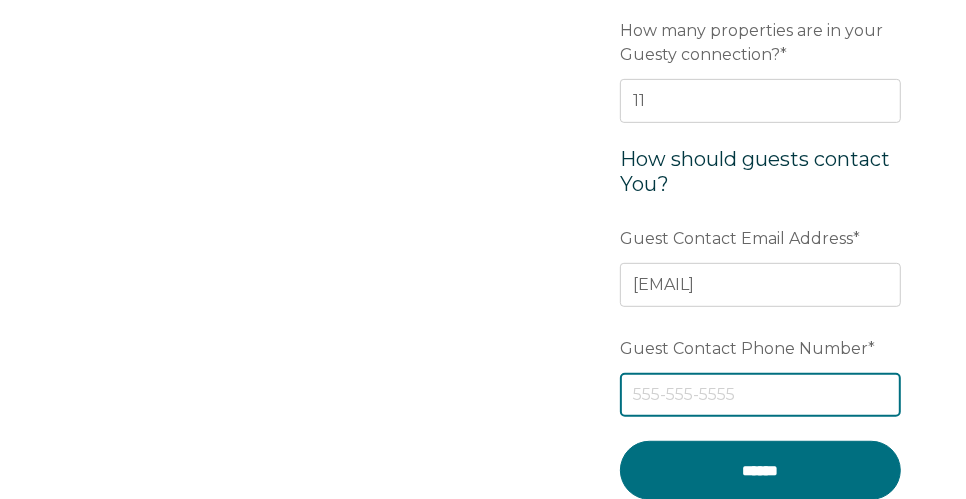 click on "Guest Contact Phone Number *" at bounding box center (760, 395) 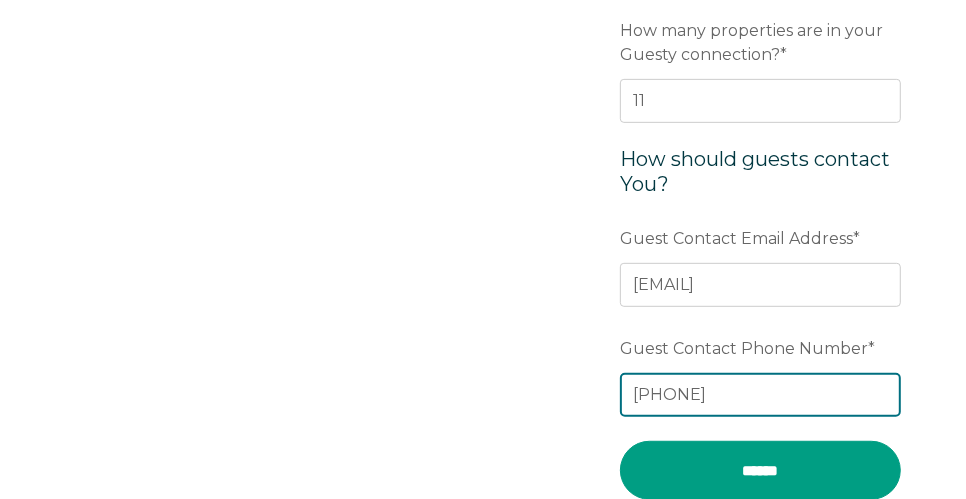 type on "512-842-7928" 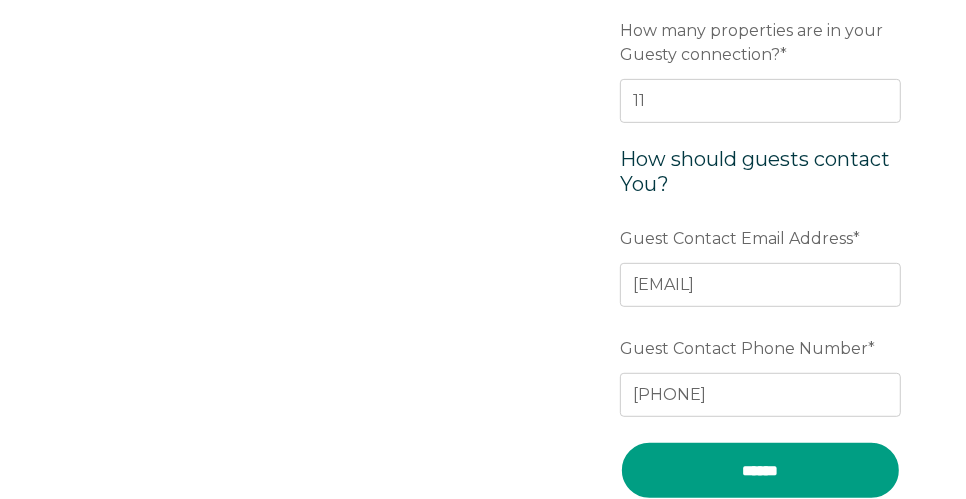 click on "******" at bounding box center (760, 470) 